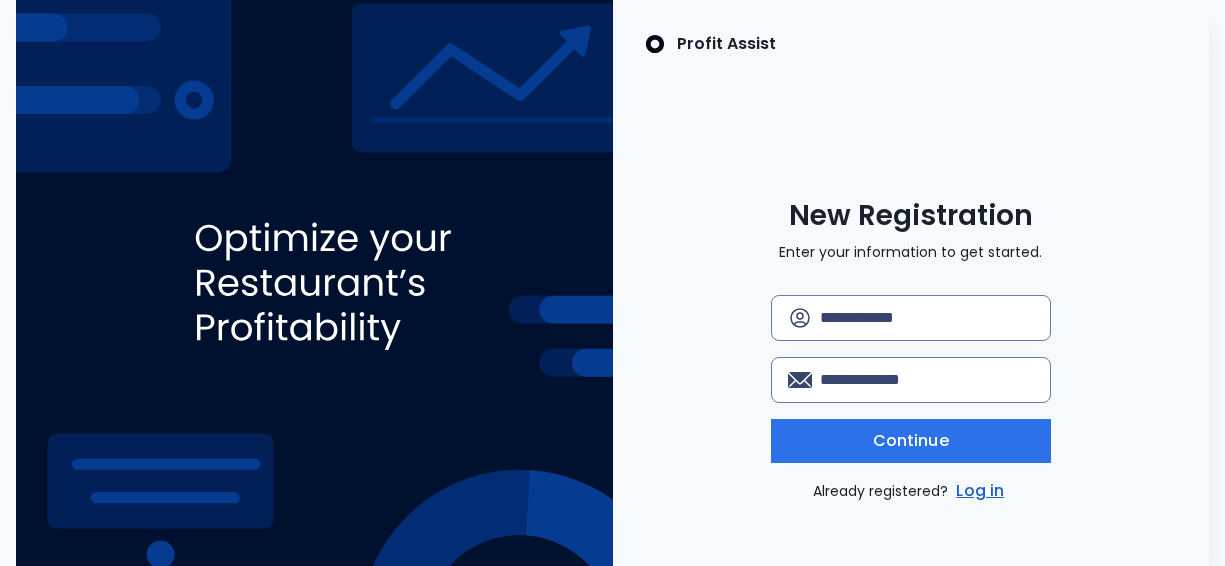 scroll, scrollTop: 0, scrollLeft: 0, axis: both 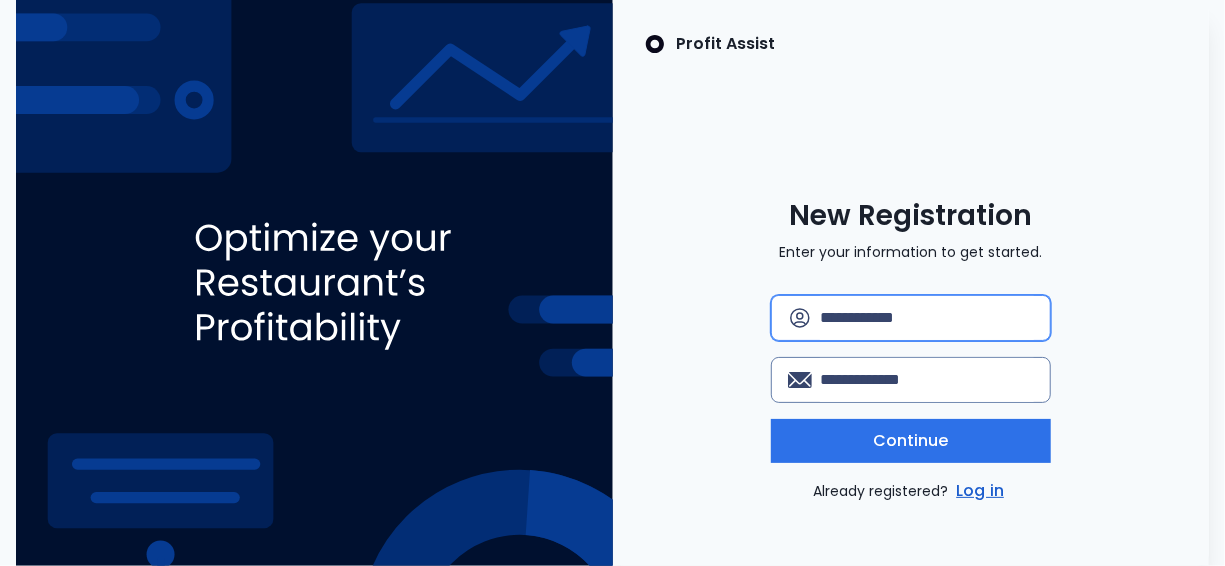 click at bounding box center (927, 318) 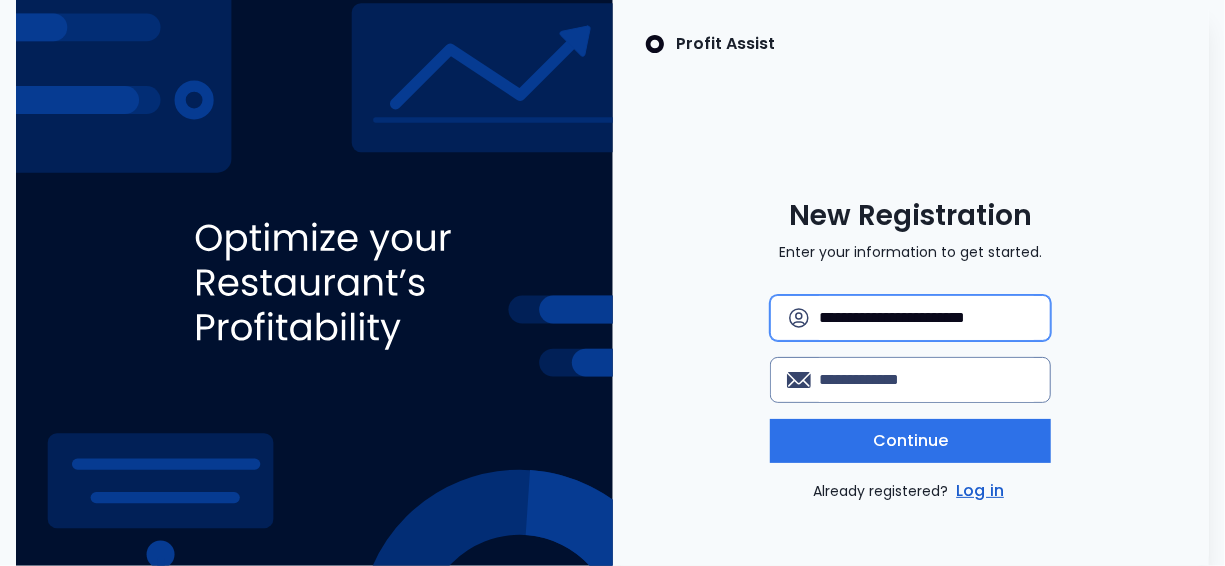 scroll, scrollTop: 0, scrollLeft: 10, axis: horizontal 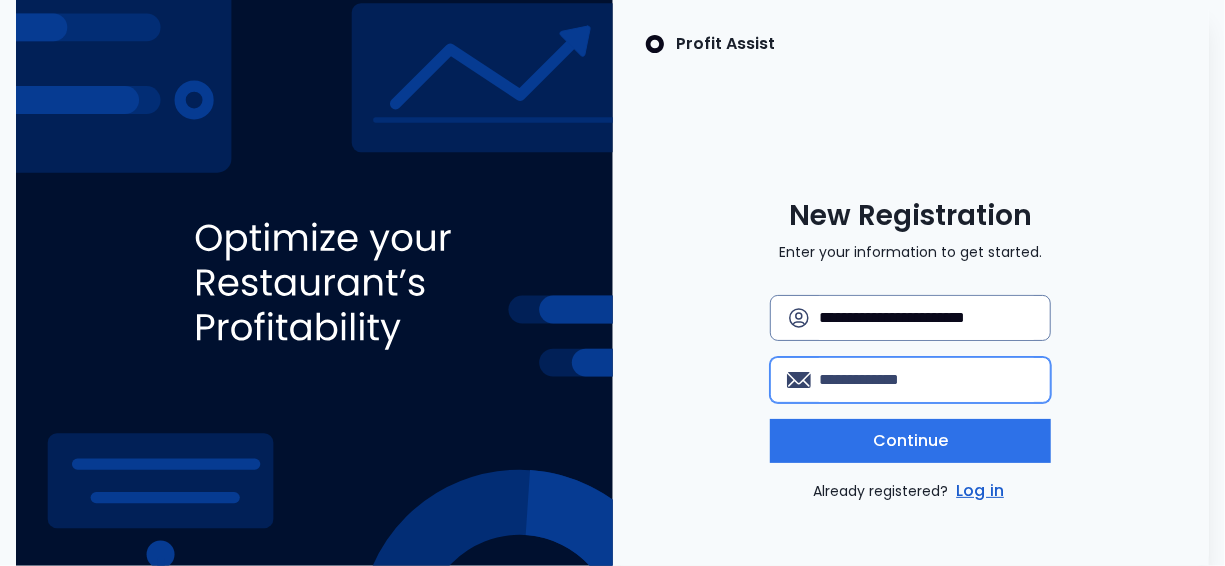click at bounding box center [926, 380] 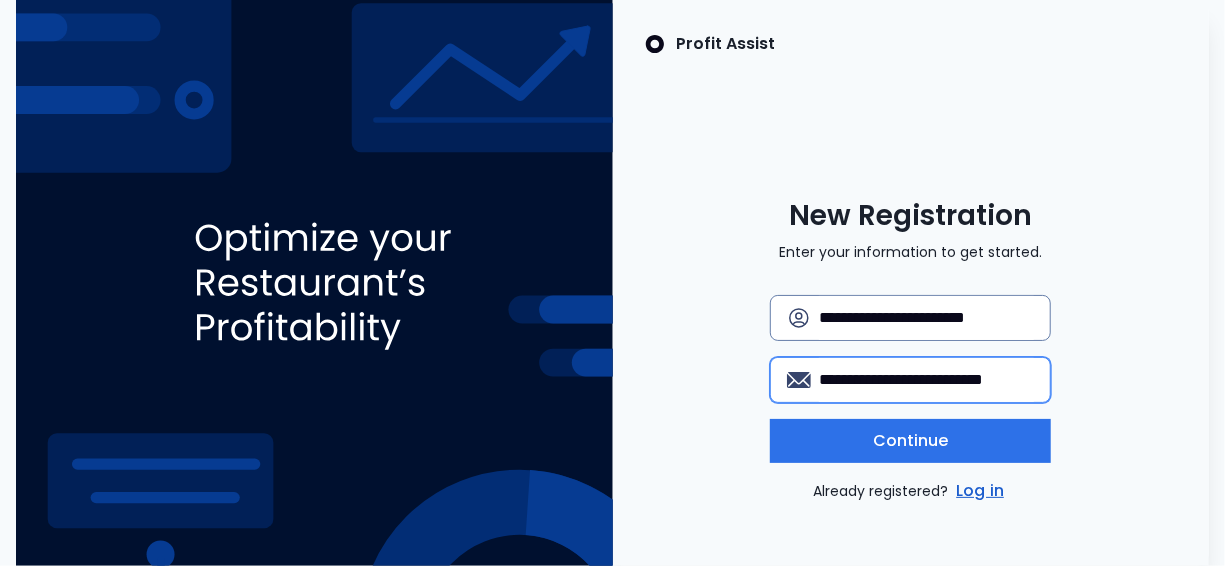 drag, startPoint x: 861, startPoint y: 375, endPoint x: 759, endPoint y: 372, distance: 102.044106 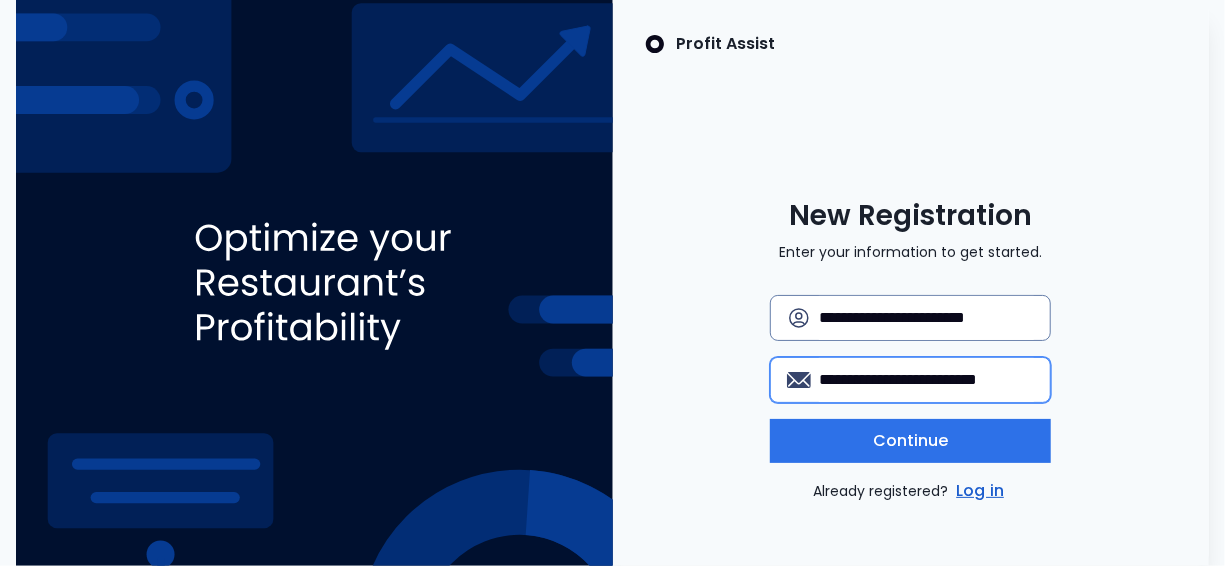 type on "**********" 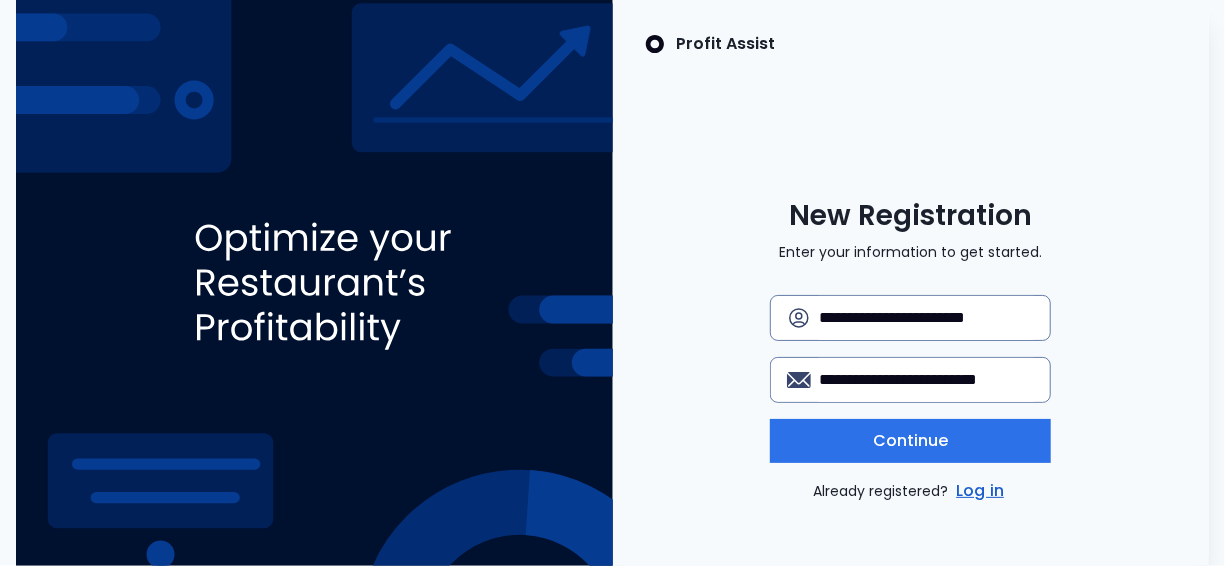 click on "Continue" at bounding box center (910, 441) 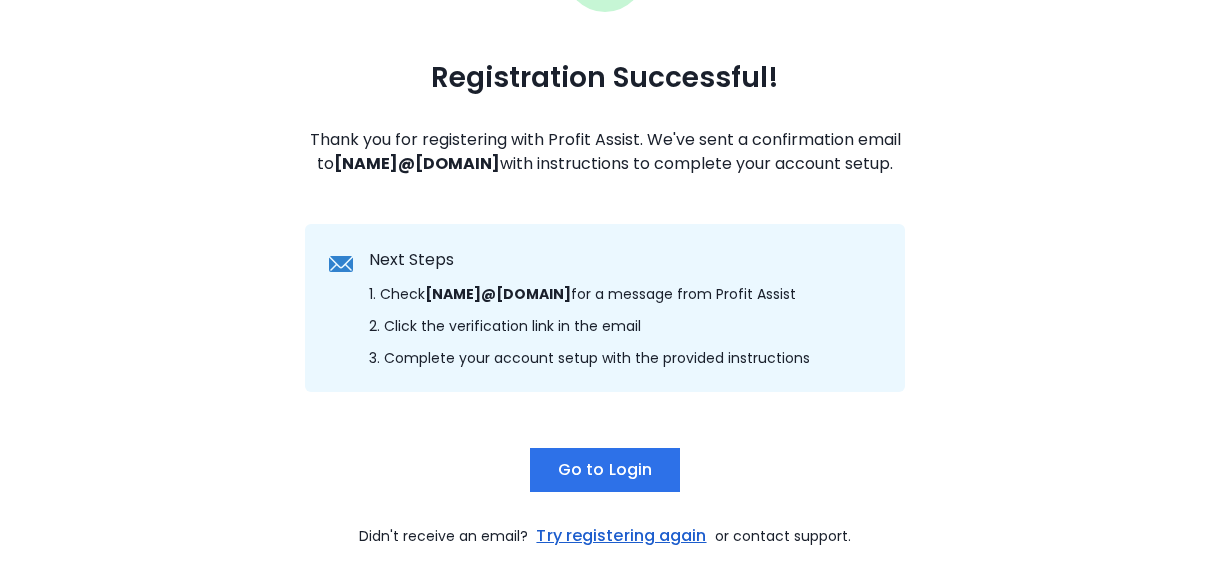 scroll, scrollTop: 236, scrollLeft: 0, axis: vertical 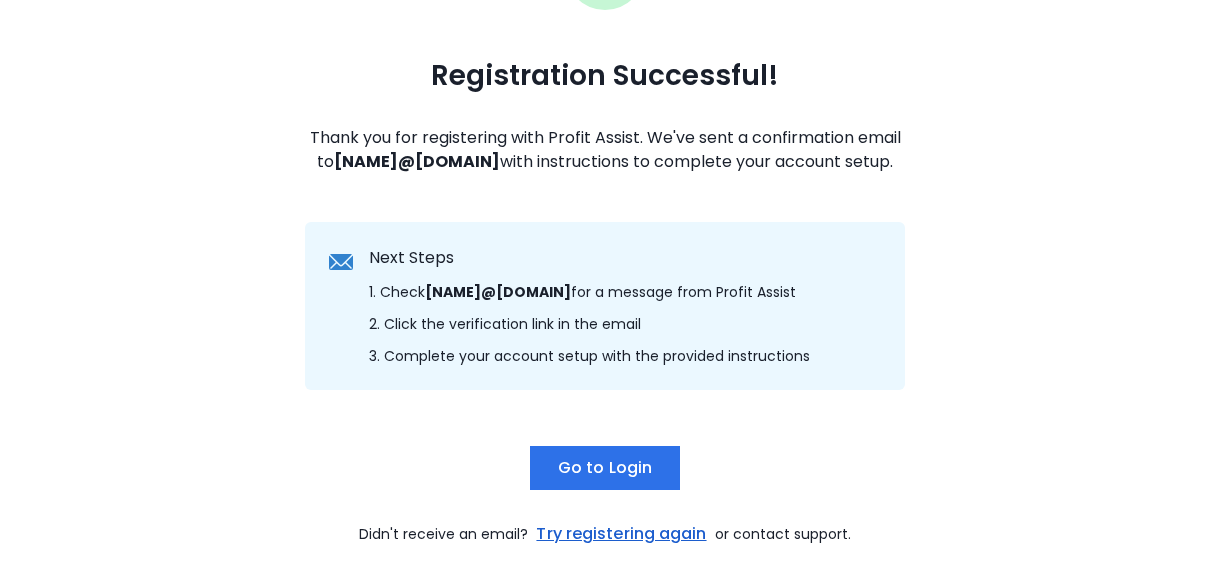 click on "Go to Login" at bounding box center (605, 468) 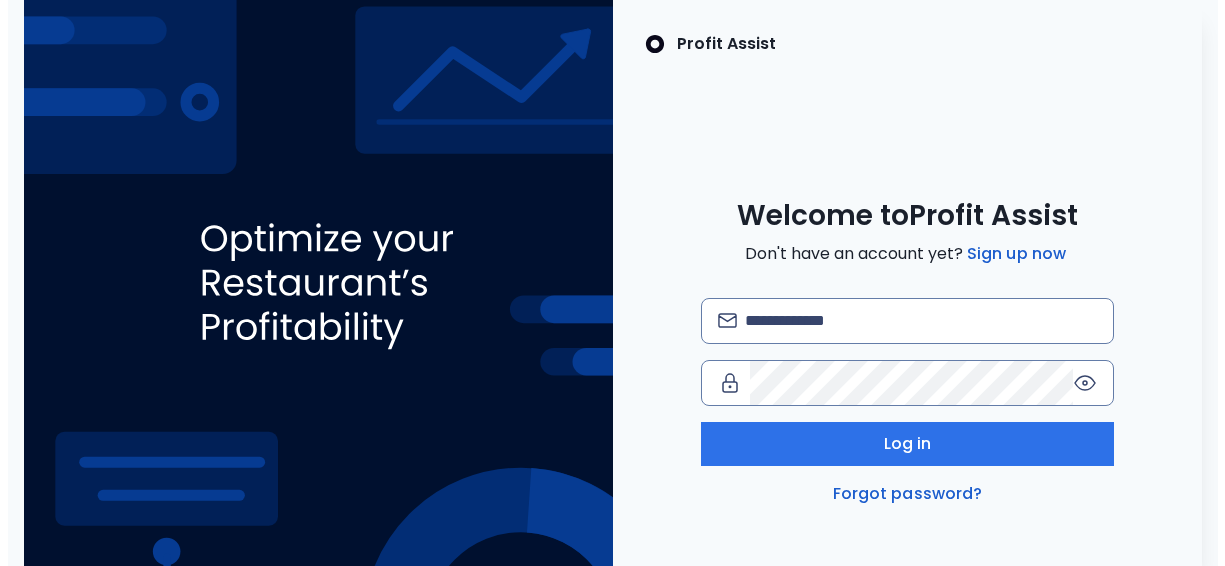 scroll, scrollTop: 0, scrollLeft: 0, axis: both 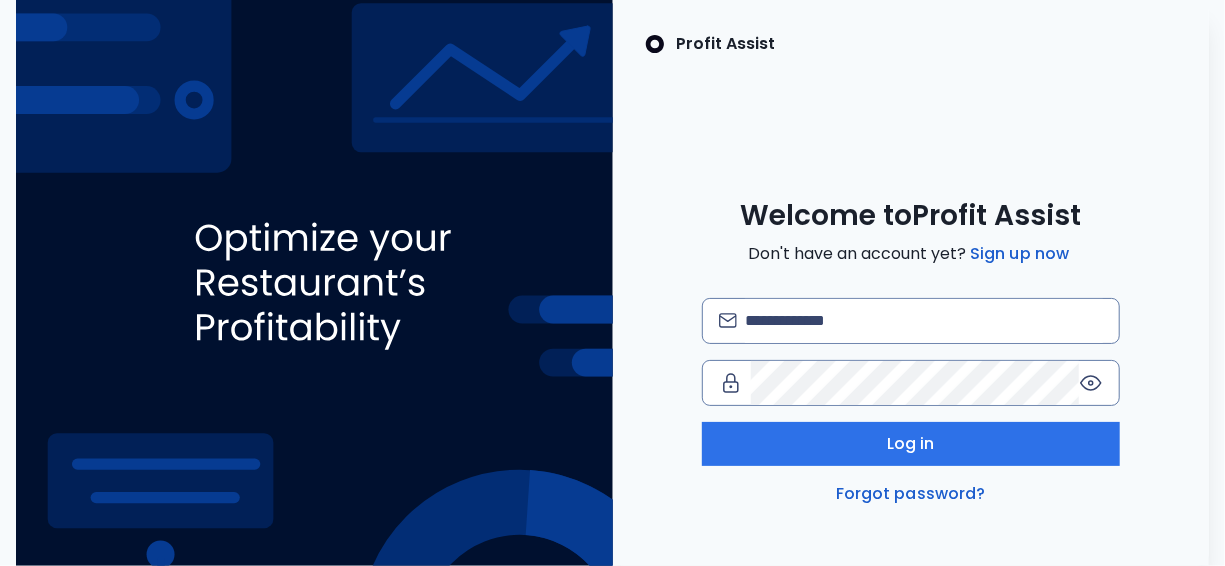 click at bounding box center (728, 320) 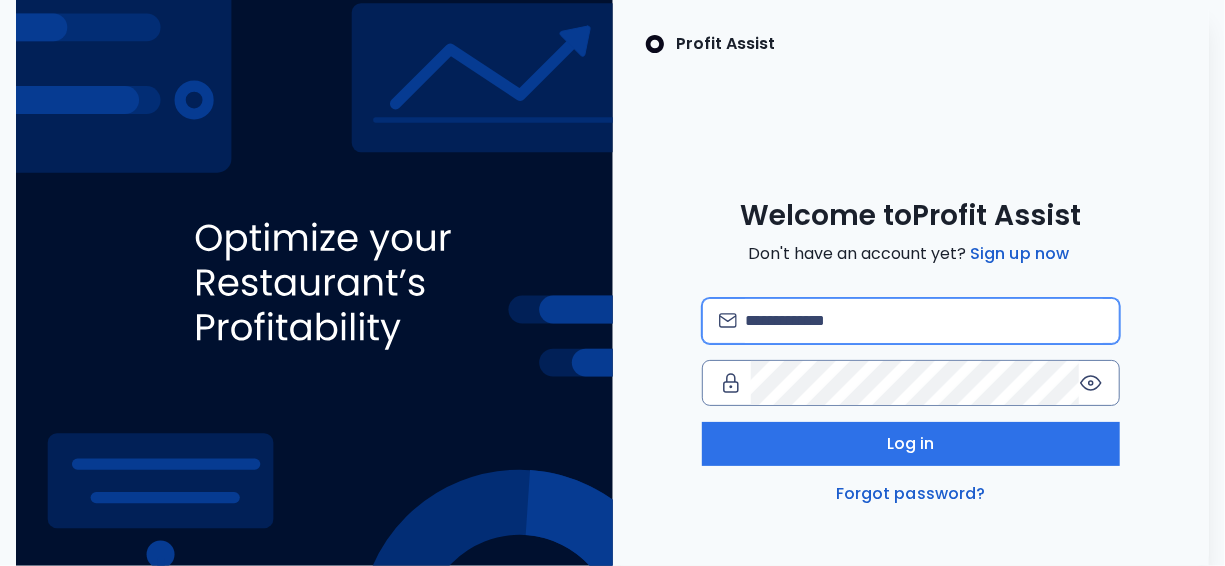 click at bounding box center (924, 321) 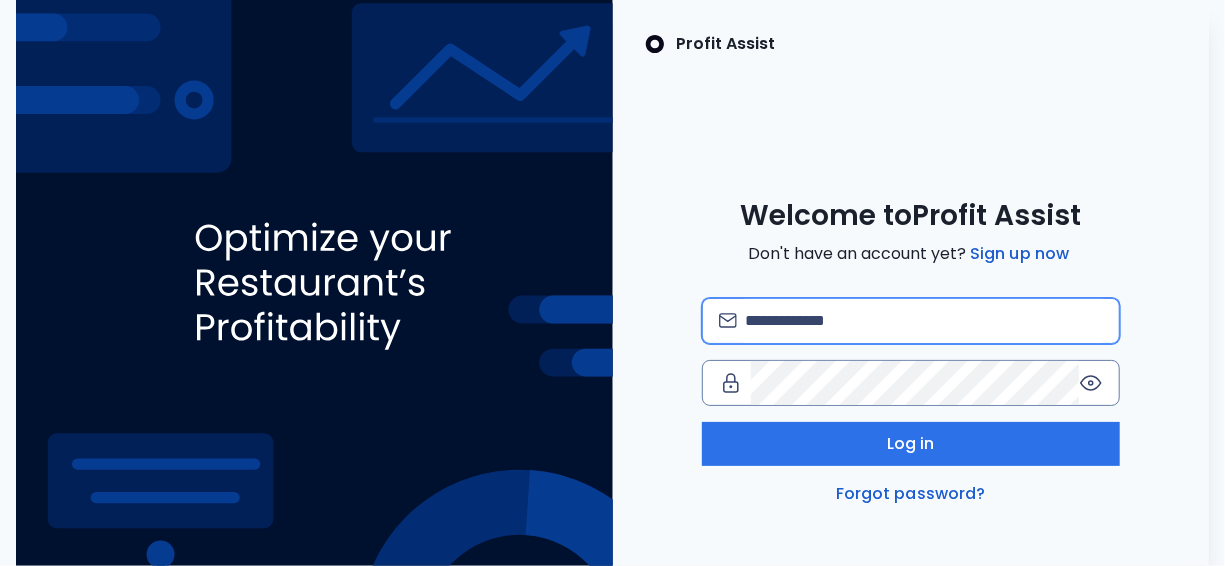 type on "**********" 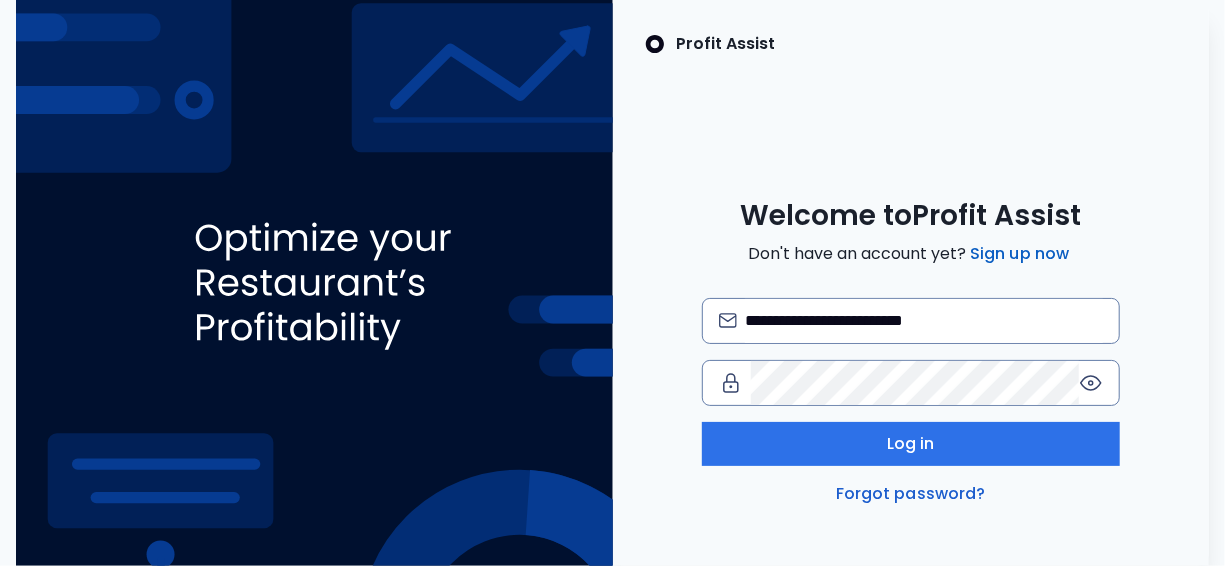 click on "Sign up now" at bounding box center (1019, 254) 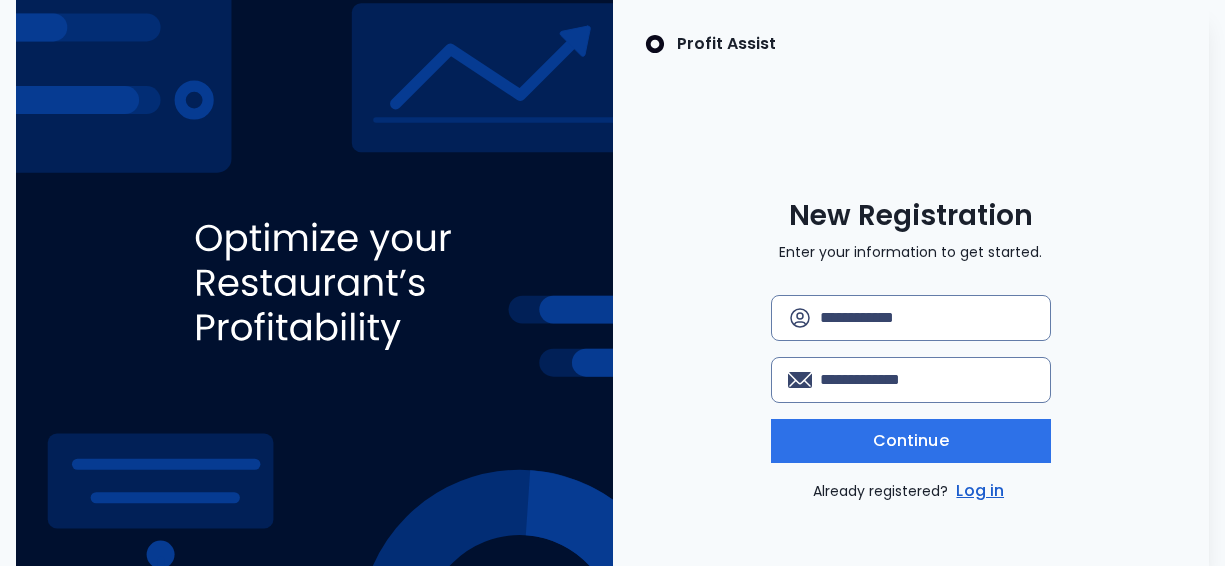 scroll, scrollTop: 0, scrollLeft: 0, axis: both 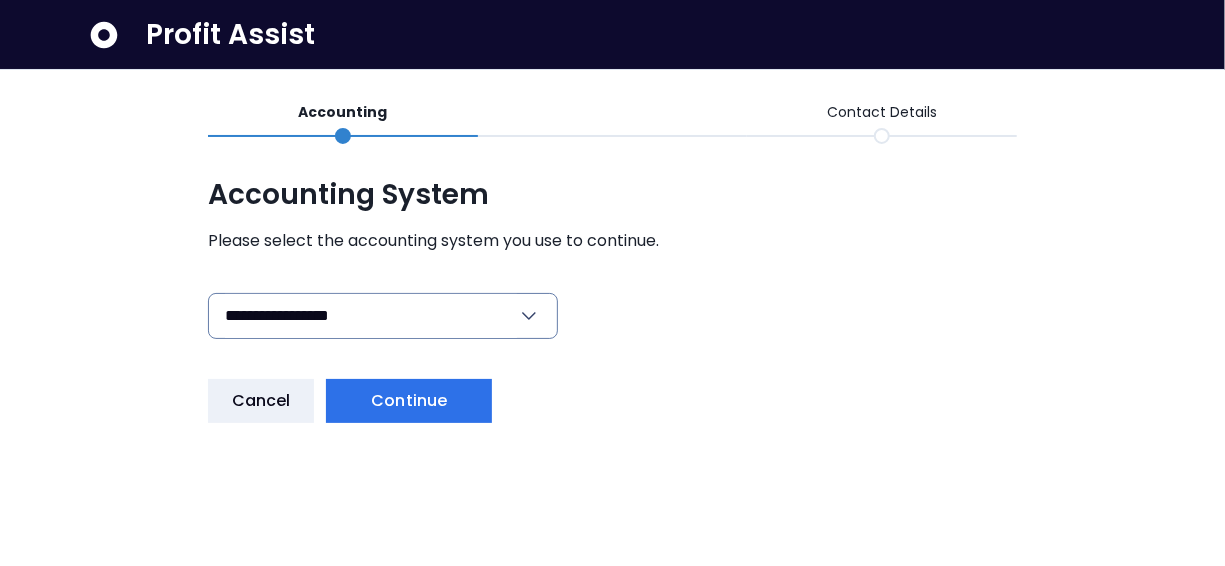 click on "Continue" at bounding box center (409, 401) 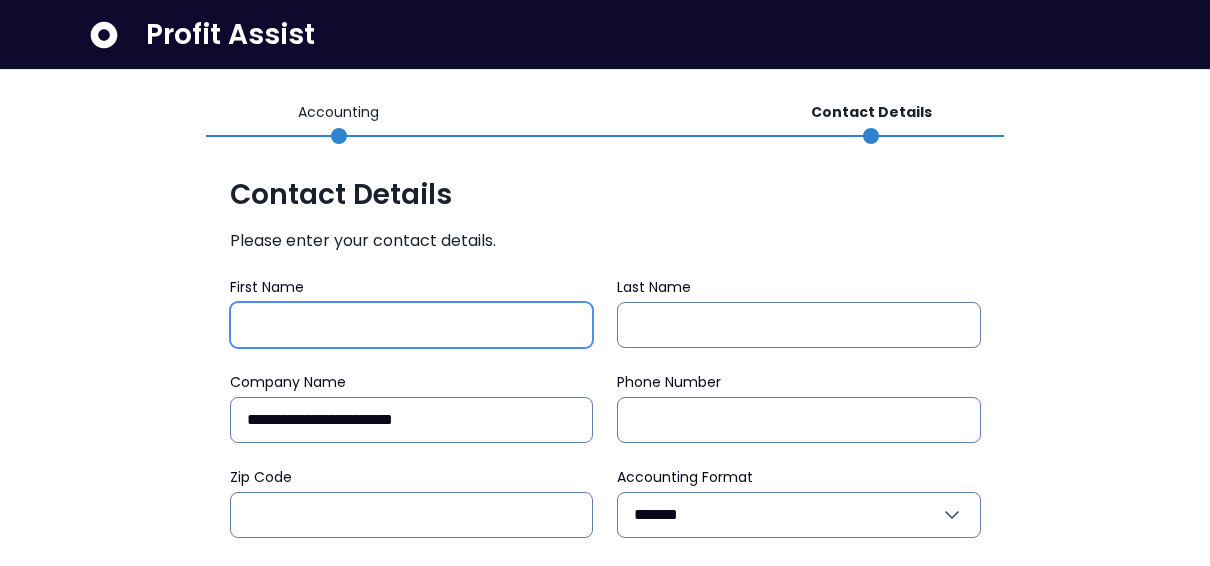 click on "First Name" at bounding box center [412, 325] 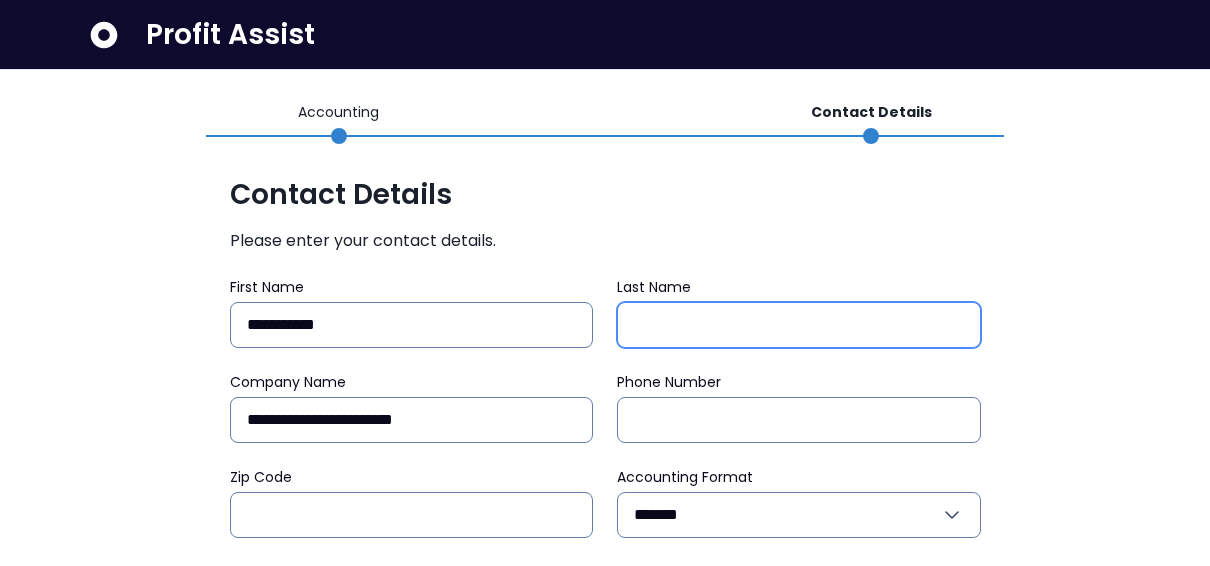 type on "******" 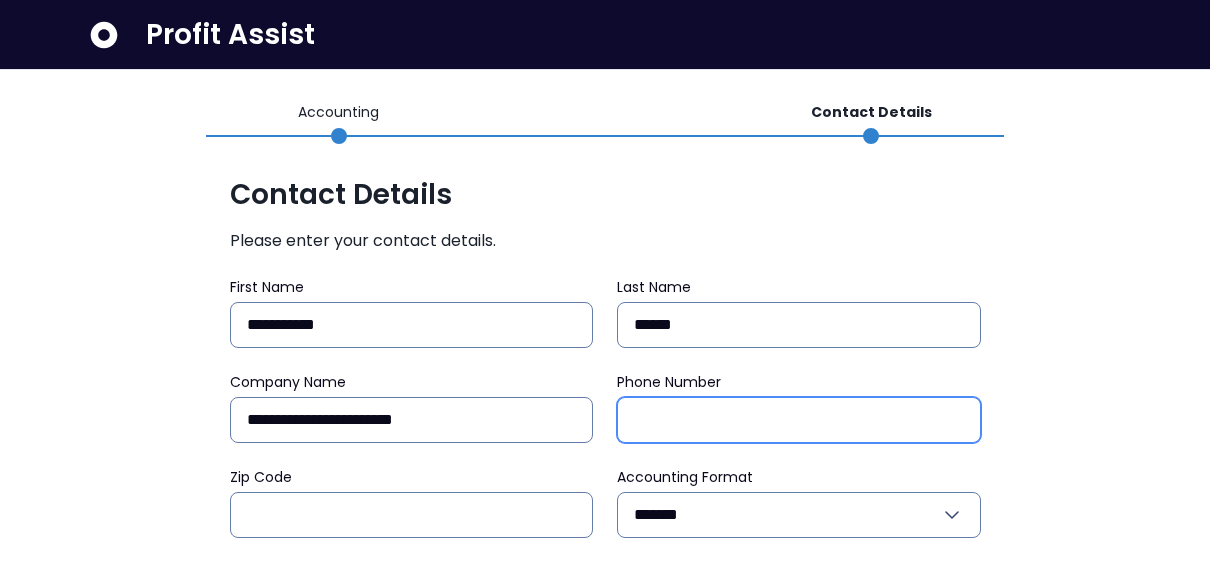 type on "**********" 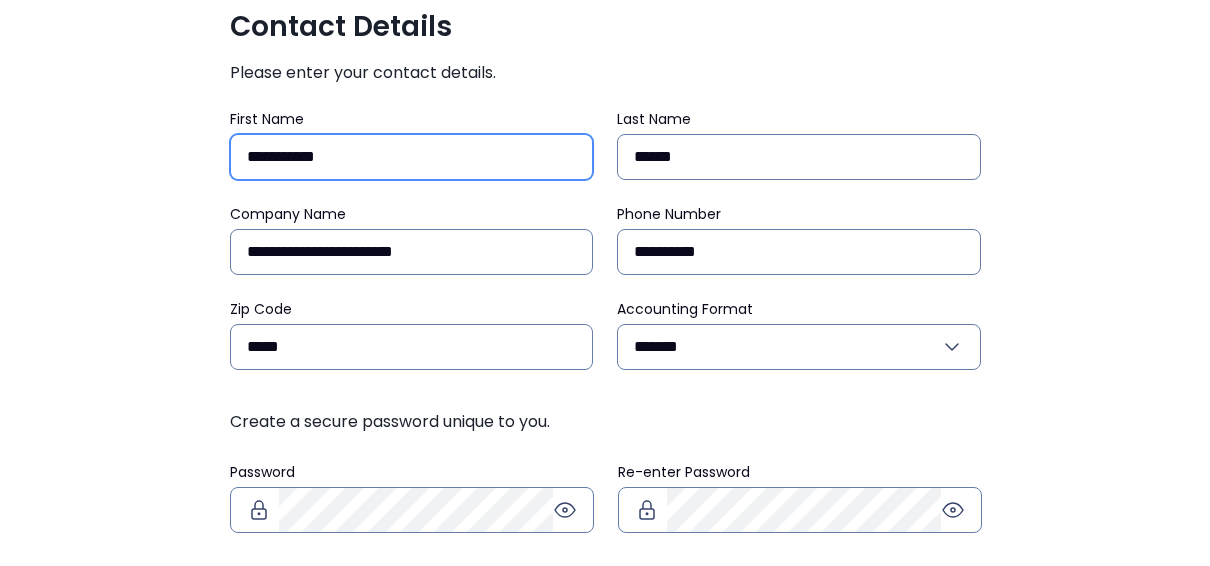 scroll, scrollTop: 167, scrollLeft: 0, axis: vertical 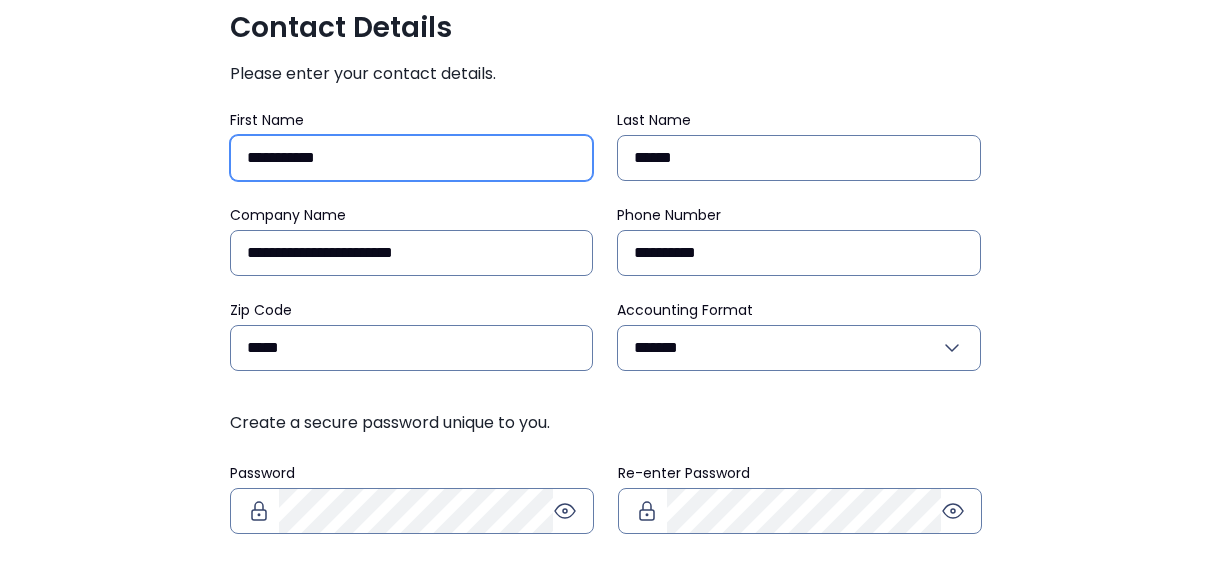 type on "*****" 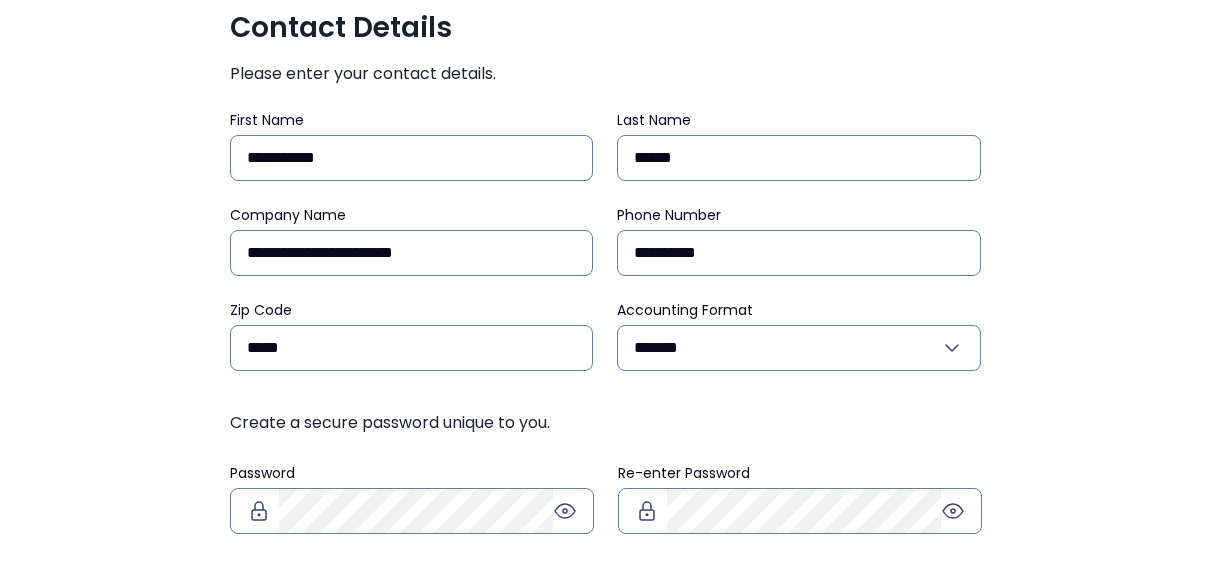 click on "First Name [FIRST] Last Name [LAST] Company Name [COMPANY] Phone Number [PHONE] Zip Code [ZIP] Accounting Format [ACCOUNTING] Create a secure password unique to you. Password Re-enter Password Back Sign up" at bounding box center (605, 369) 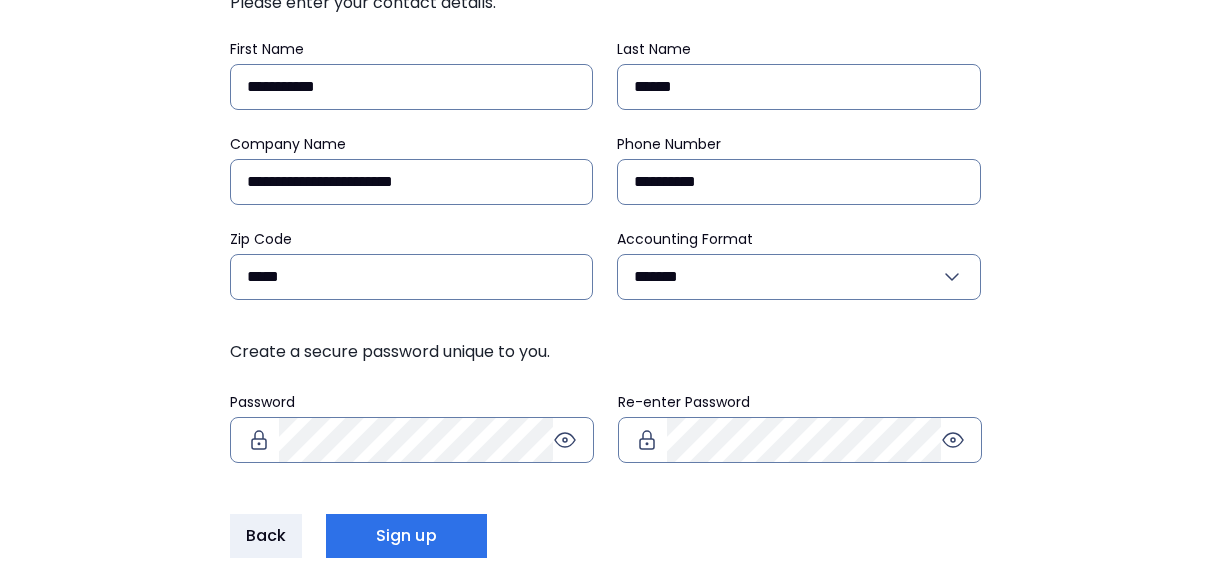scroll, scrollTop: 260, scrollLeft: 0, axis: vertical 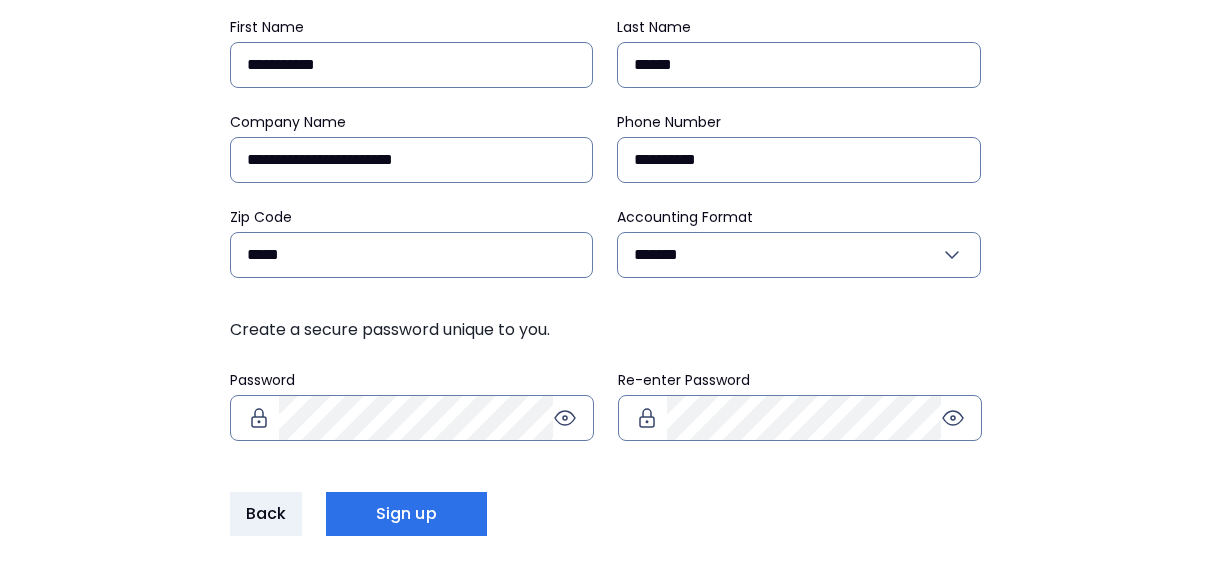 click on "Sign up" at bounding box center [406, 514] 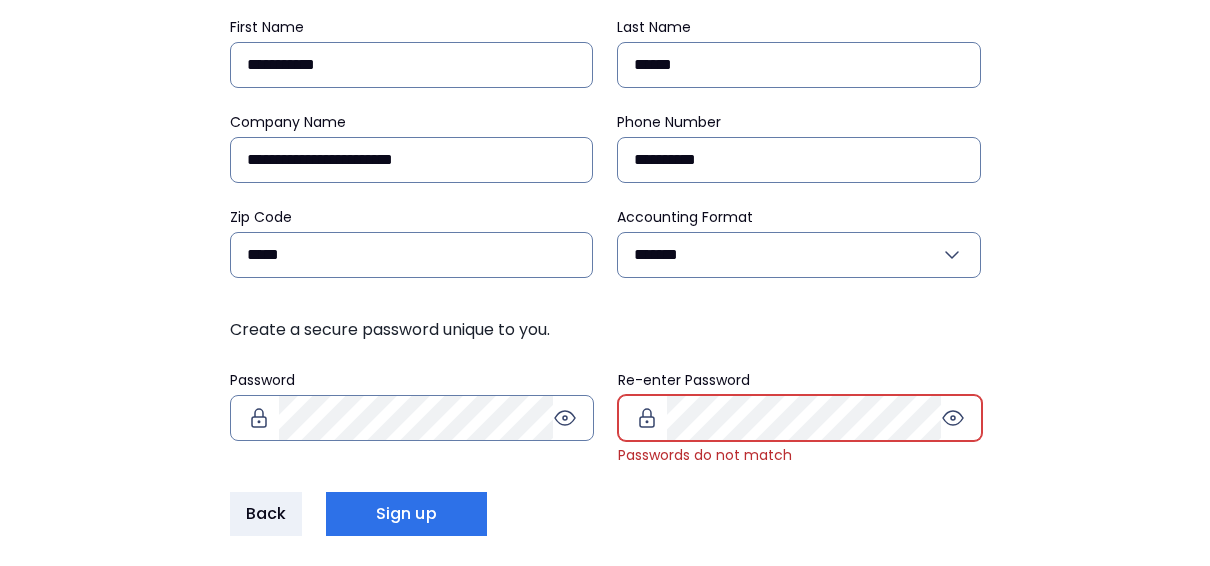 click 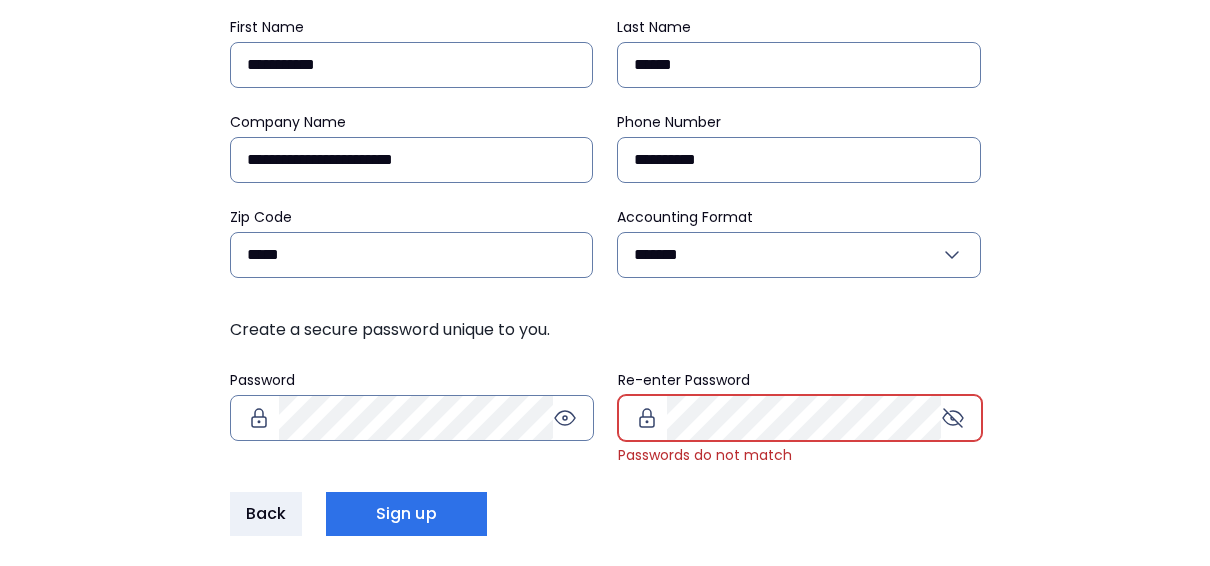 click 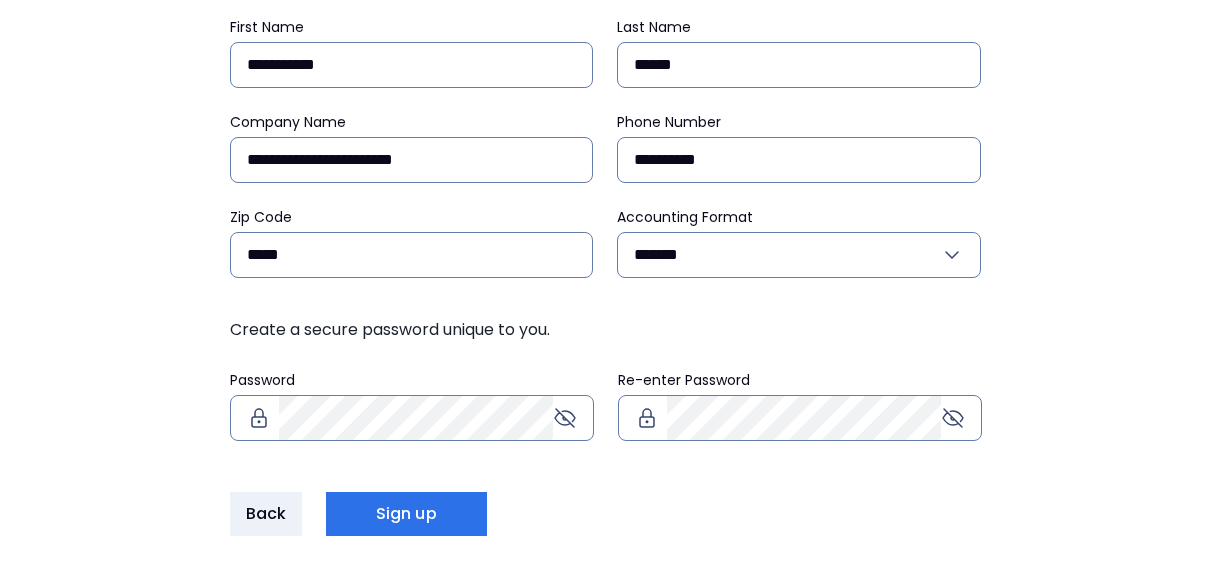 click on "Sign up" at bounding box center [406, 514] 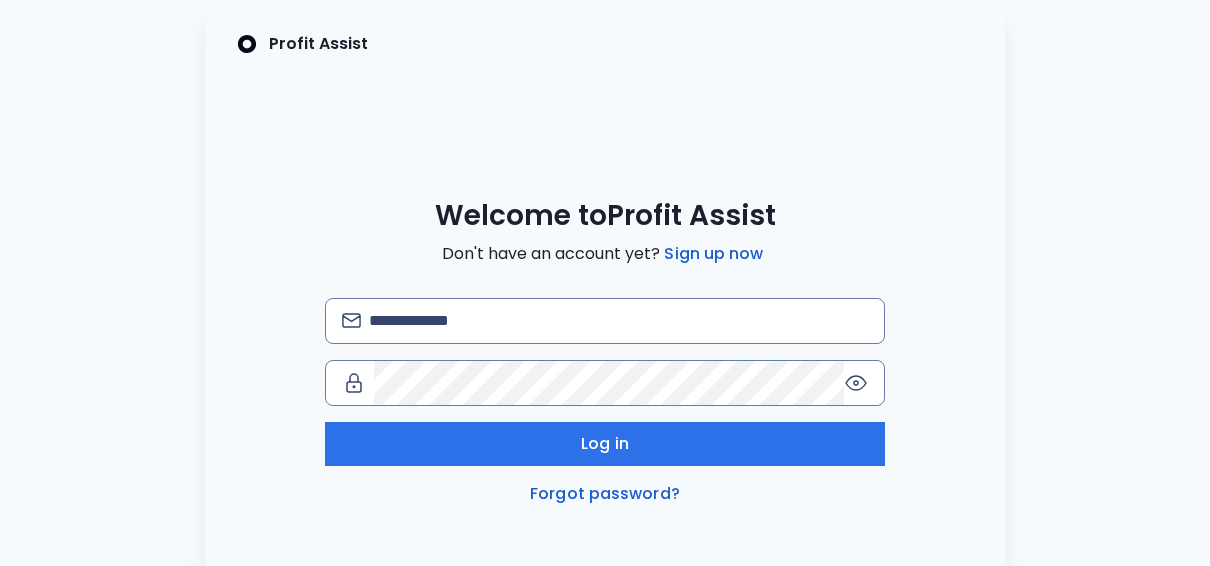 scroll, scrollTop: 0, scrollLeft: 0, axis: both 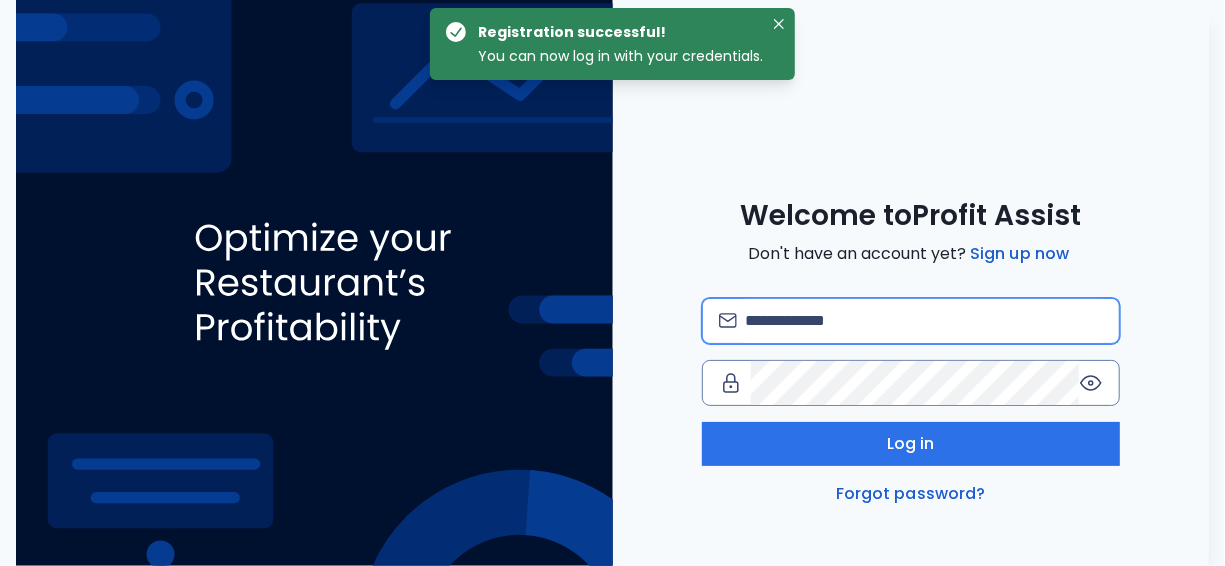 click at bounding box center (924, 321) 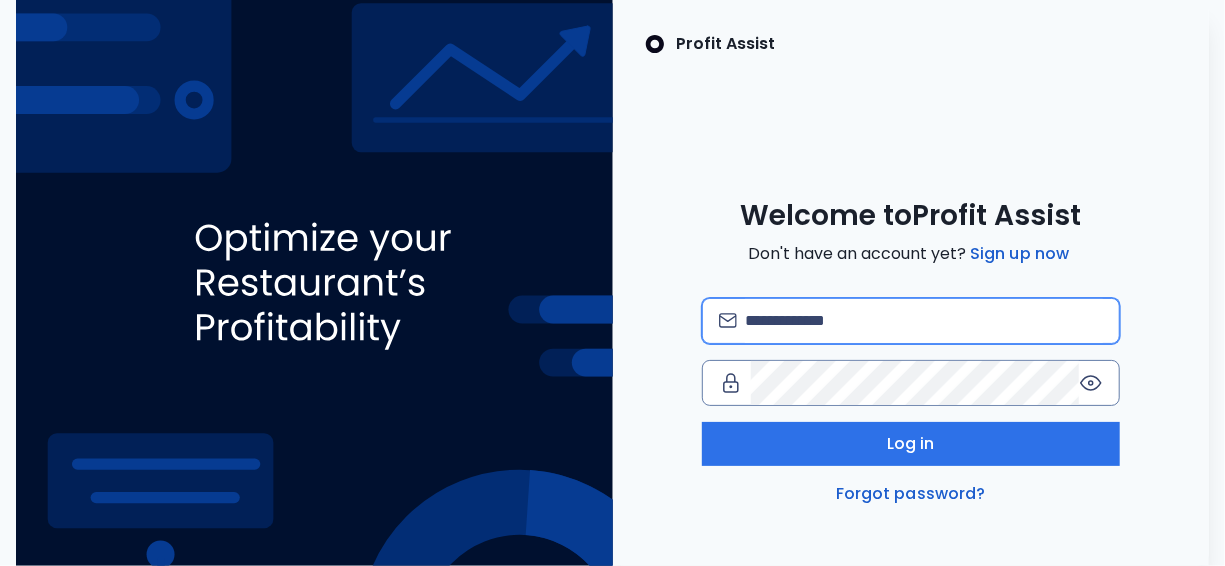 type on "**********" 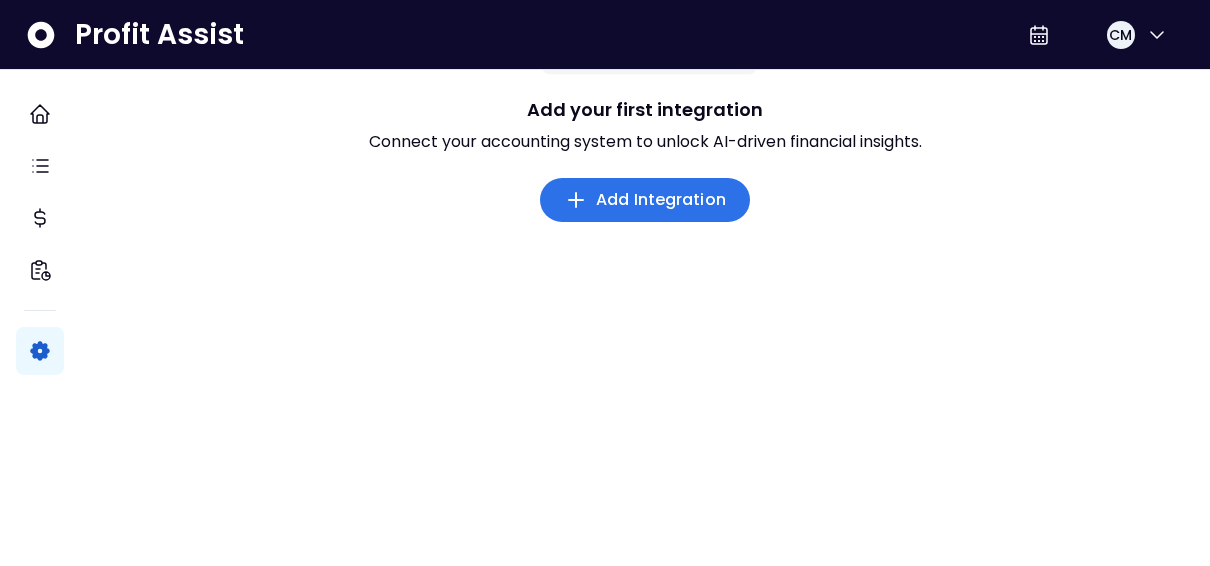 scroll, scrollTop: 264, scrollLeft: 0, axis: vertical 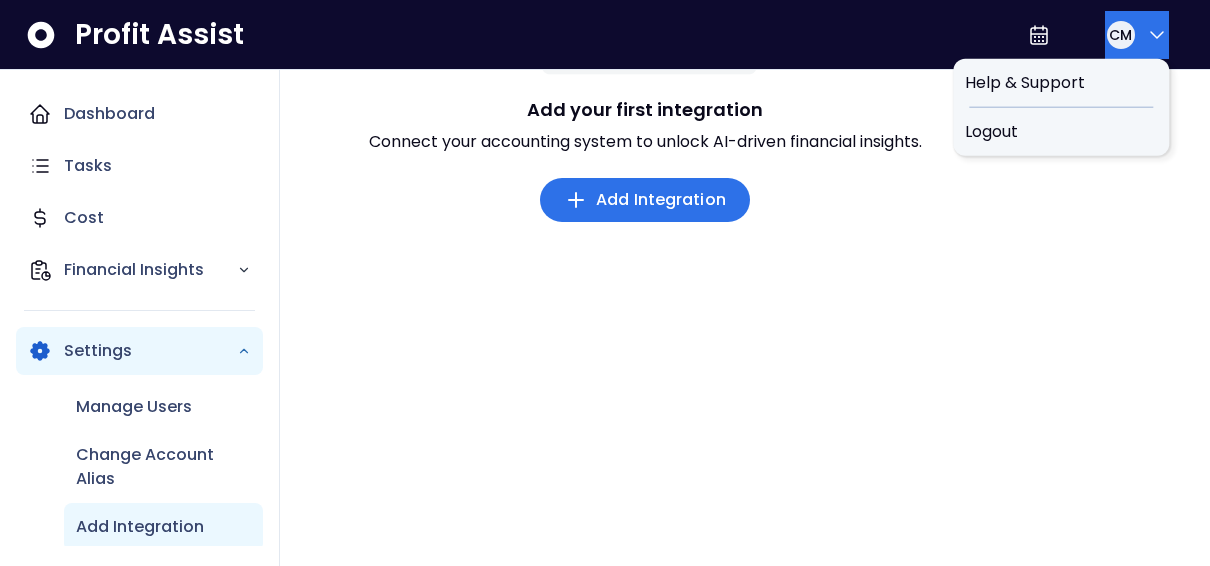 click on "Dashboard" at bounding box center [139, 114] 